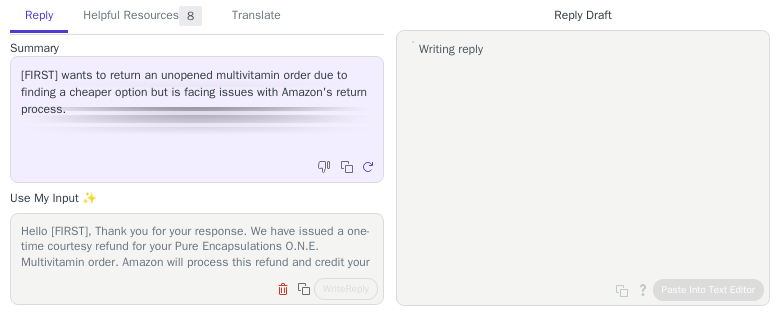 scroll, scrollTop: 0, scrollLeft: 0, axis: both 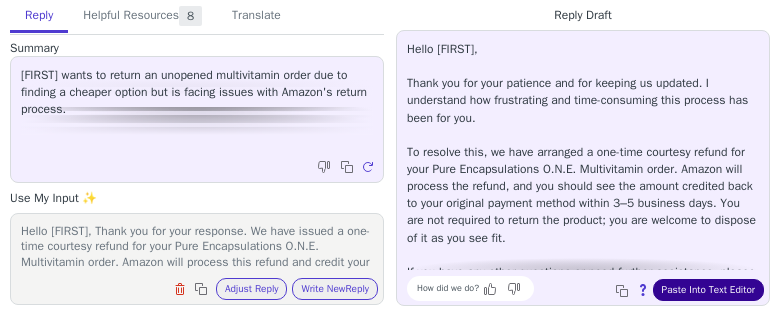 click on "Paste Into Text Editor" at bounding box center (708, 290) 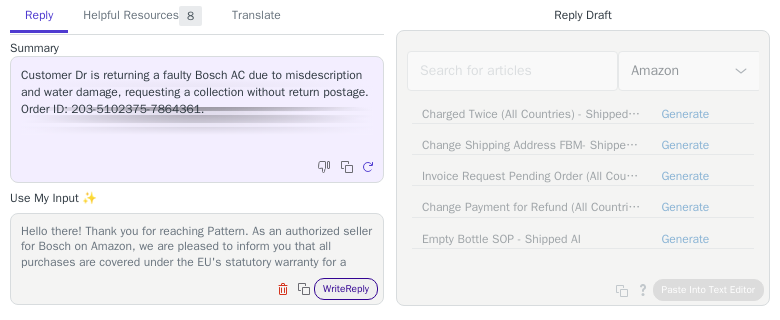 scroll, scrollTop: 0, scrollLeft: 0, axis: both 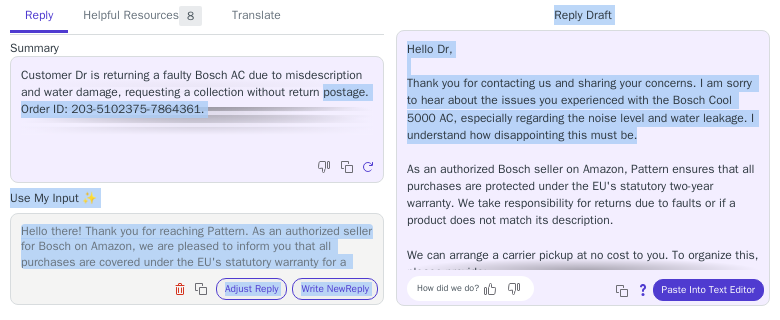 drag, startPoint x: 696, startPoint y: 135, endPoint x: 385, endPoint y: 89, distance: 314.3835 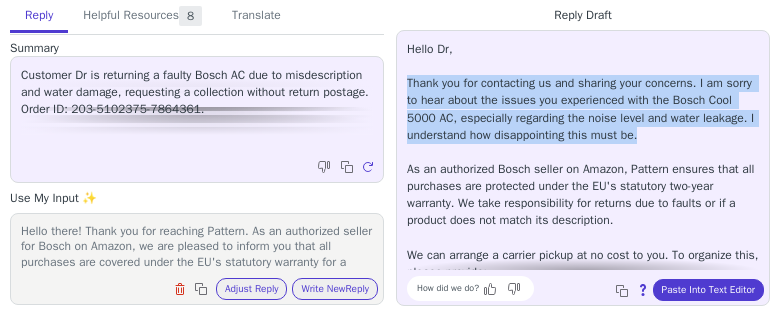 drag, startPoint x: 406, startPoint y: 83, endPoint x: 692, endPoint y: 136, distance: 290.8694 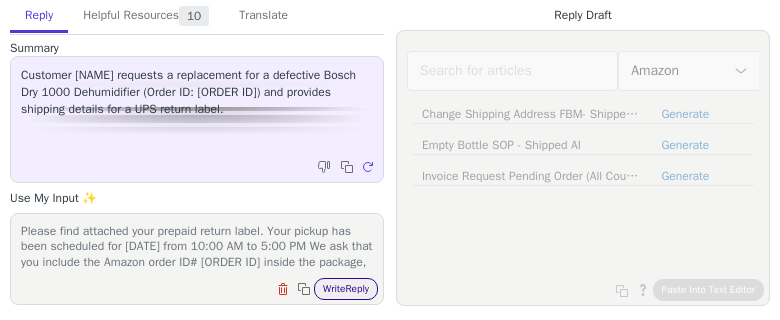 scroll, scrollTop: 0, scrollLeft: 0, axis: both 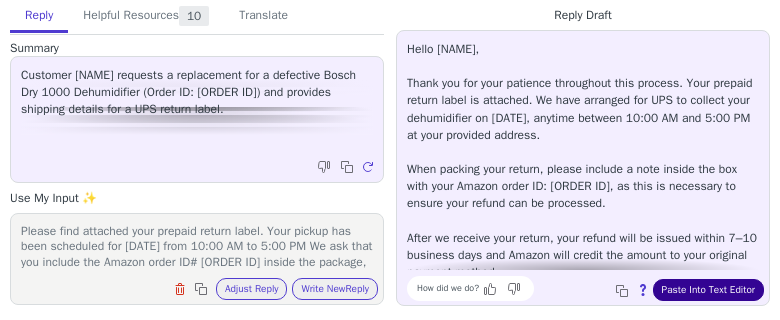 click on "Paste Into Text Editor" at bounding box center (708, 290) 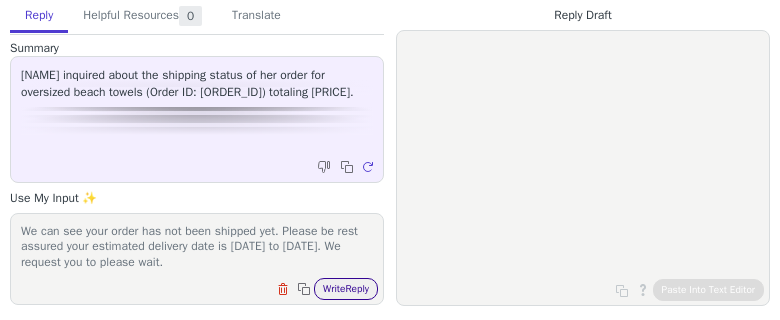 scroll, scrollTop: 0, scrollLeft: 0, axis: both 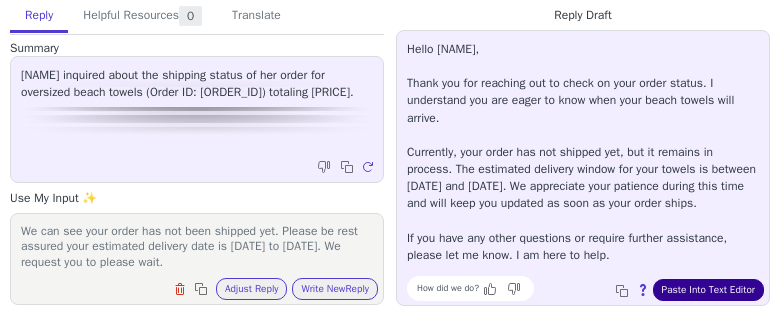 click on "Paste Into Text Editor" at bounding box center (708, 290) 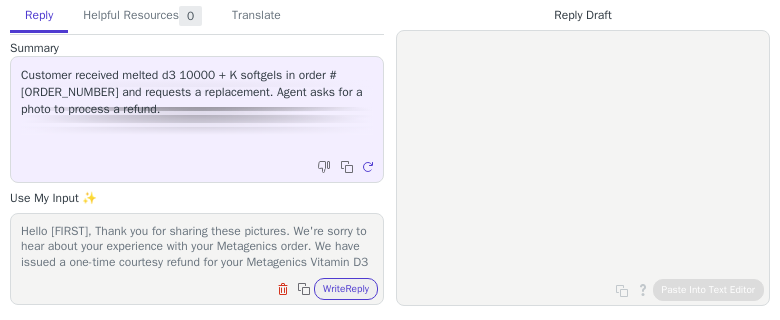 scroll, scrollTop: 0, scrollLeft: 0, axis: both 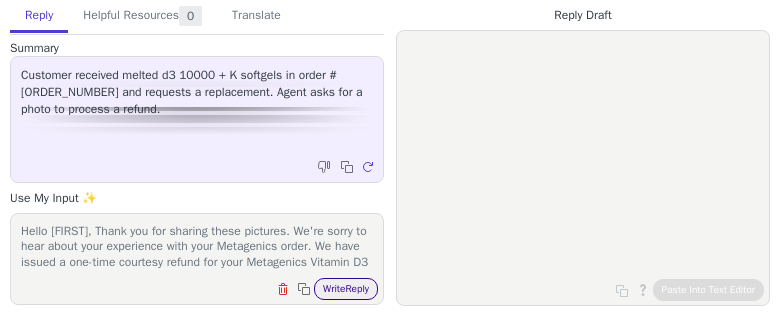 drag, startPoint x: 0, startPoint y: 0, endPoint x: 336, endPoint y: 282, distance: 438.65704 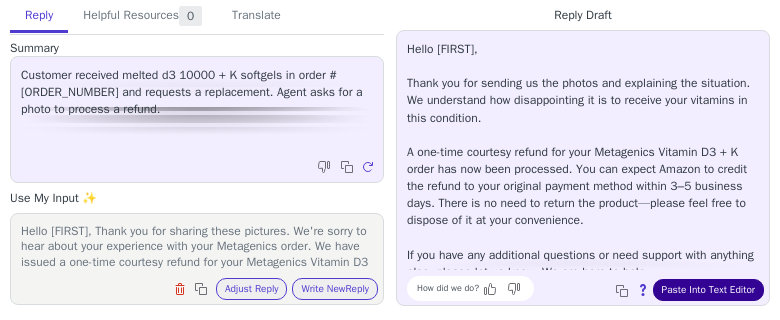 click on "Paste Into Text Editor" at bounding box center (708, 290) 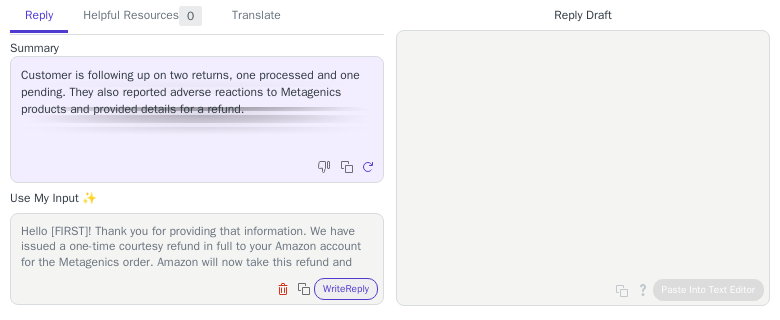 scroll, scrollTop: 0, scrollLeft: 0, axis: both 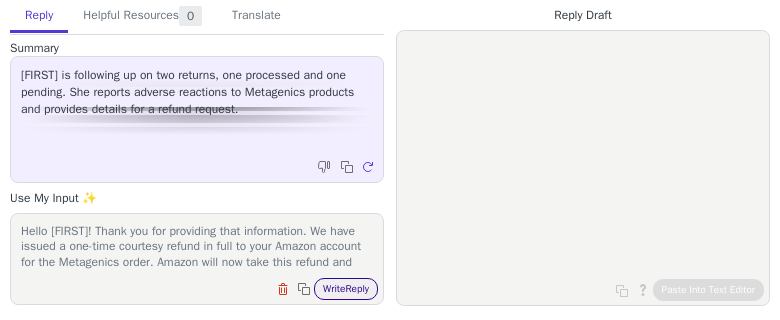 click on "Write  Reply" at bounding box center (346, 289) 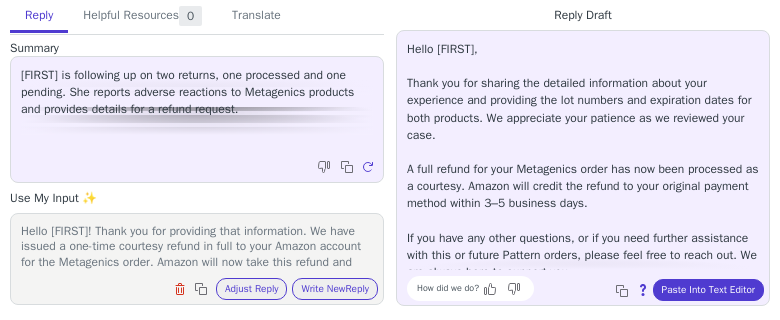scroll, scrollTop: 10, scrollLeft: 0, axis: vertical 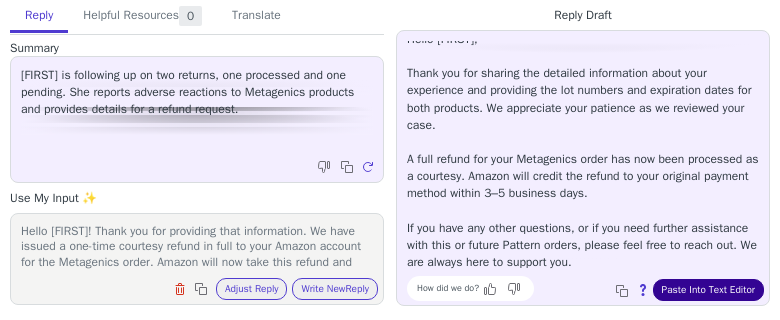 click on "Paste Into Text Editor" at bounding box center [708, 290] 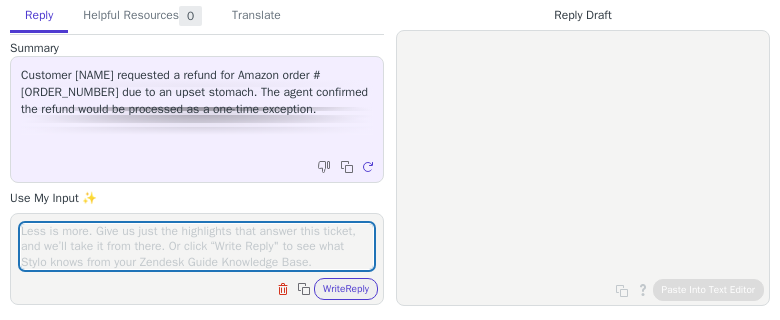 scroll, scrollTop: 0, scrollLeft: 0, axis: both 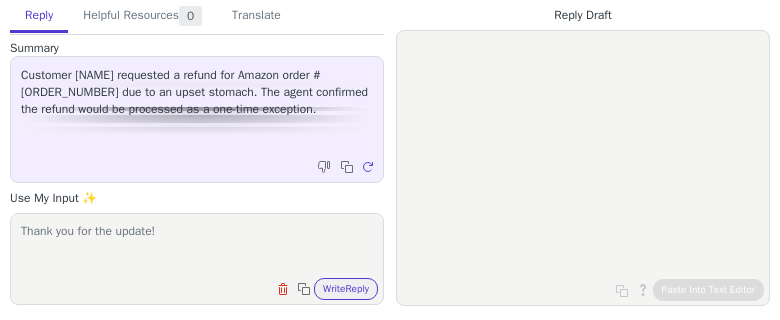 click on "Thank you for the update!" at bounding box center (197, 246) 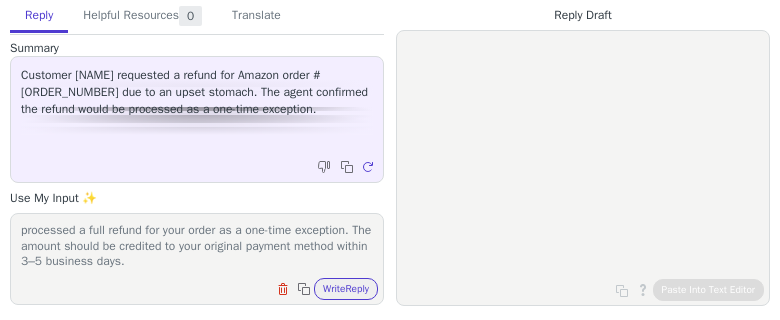 scroll, scrollTop: 0, scrollLeft: 0, axis: both 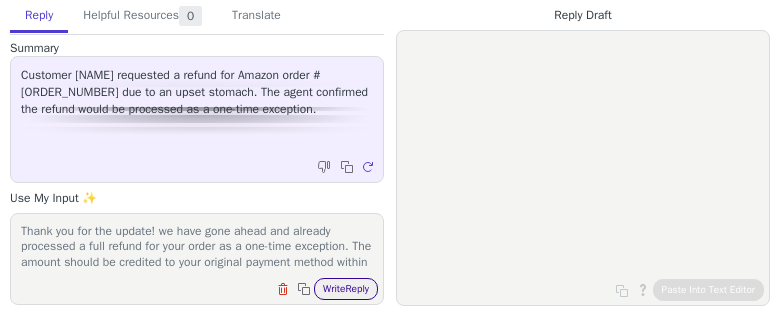 type on "Thank you for the update! we have gone ahead and already processed a full refund for your order as a one-time exception. The amount should be credited to your original payment method within 3–5 business days." 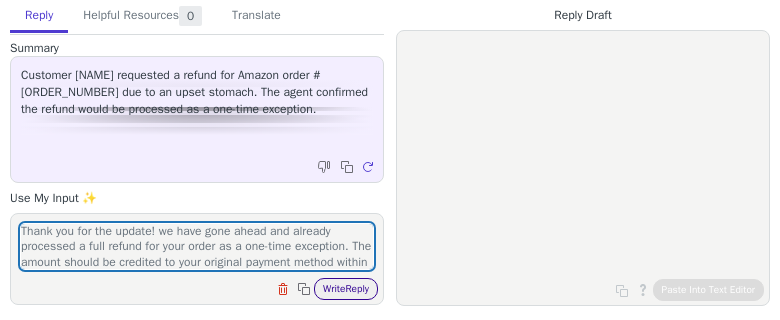 click on "Write  Reply" at bounding box center (346, 289) 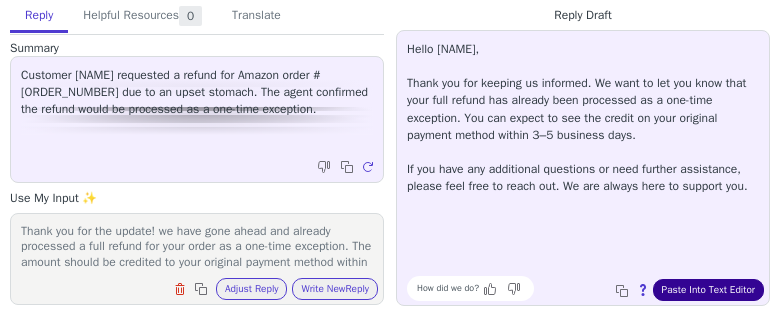 click on "Paste Into Text Editor" at bounding box center (708, 290) 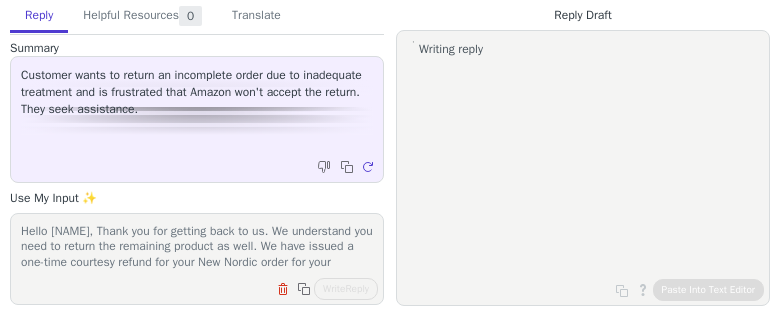 scroll, scrollTop: 0, scrollLeft: 0, axis: both 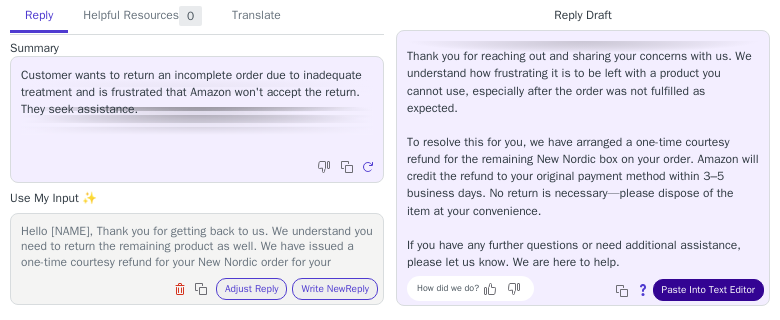click on "Paste Into Text Editor" at bounding box center [708, 290] 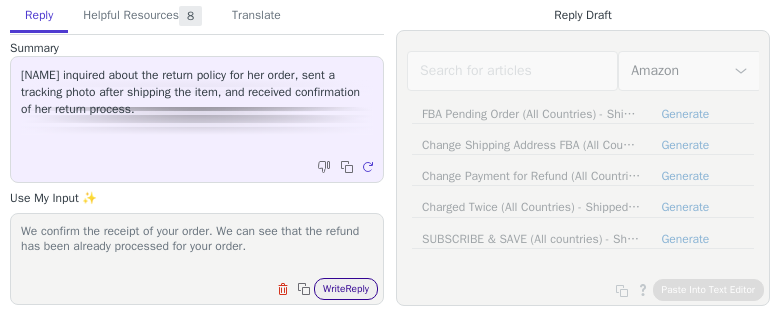 scroll, scrollTop: 0, scrollLeft: 0, axis: both 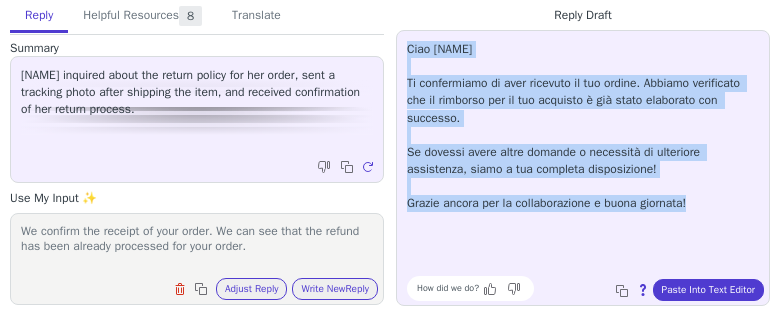 drag, startPoint x: 695, startPoint y: 202, endPoint x: 399, endPoint y: 56, distance: 330.0485 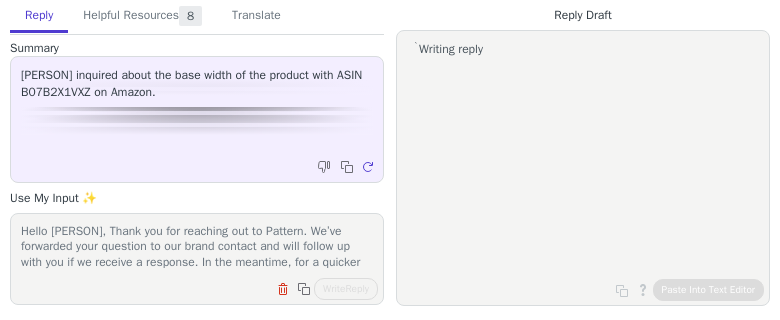 scroll, scrollTop: 0, scrollLeft: 0, axis: both 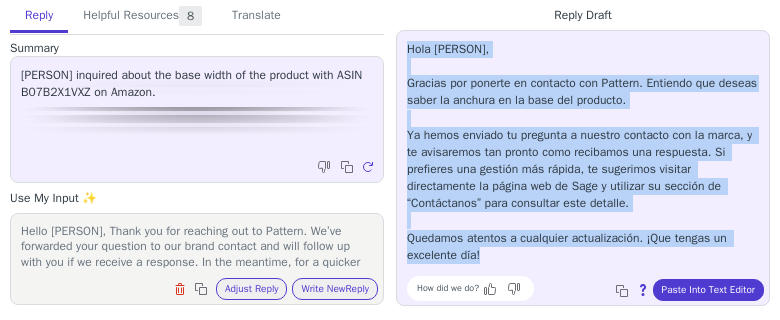 drag, startPoint x: 491, startPoint y: 258, endPoint x: 397, endPoint y: 54, distance: 224.61522 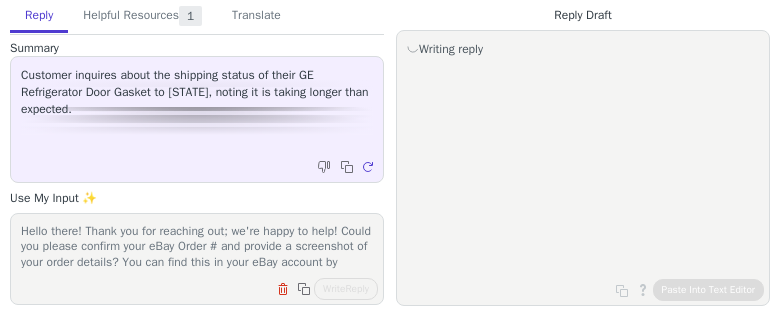 scroll, scrollTop: 0, scrollLeft: 0, axis: both 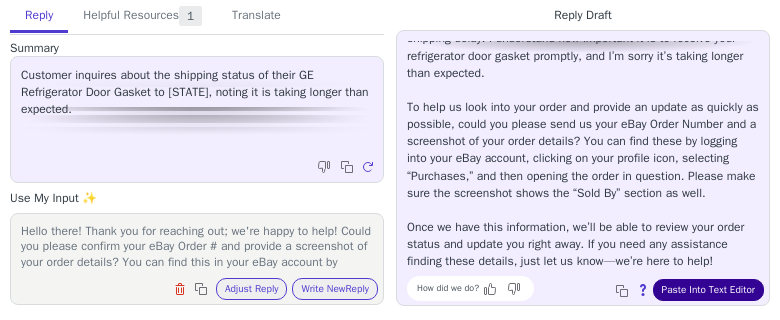 click on "Paste Into Text Editor" at bounding box center [708, 290] 